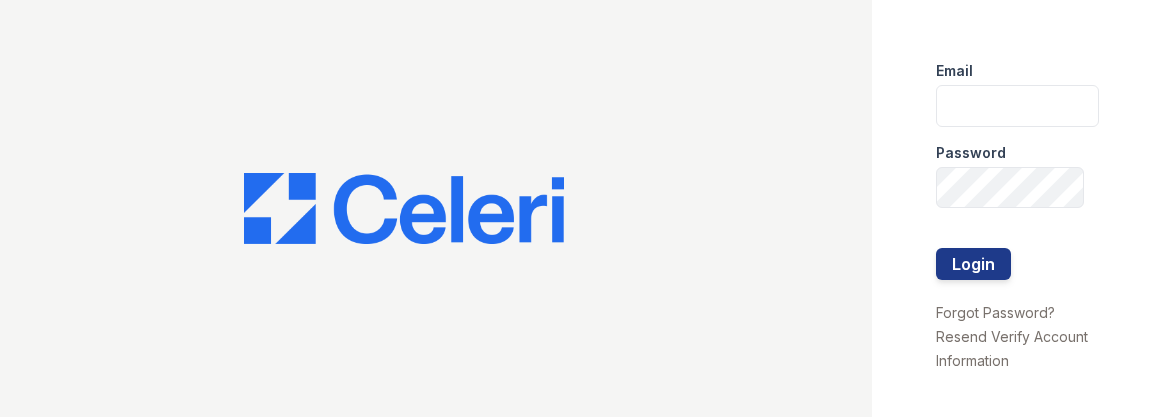 scroll, scrollTop: 0, scrollLeft: 0, axis: both 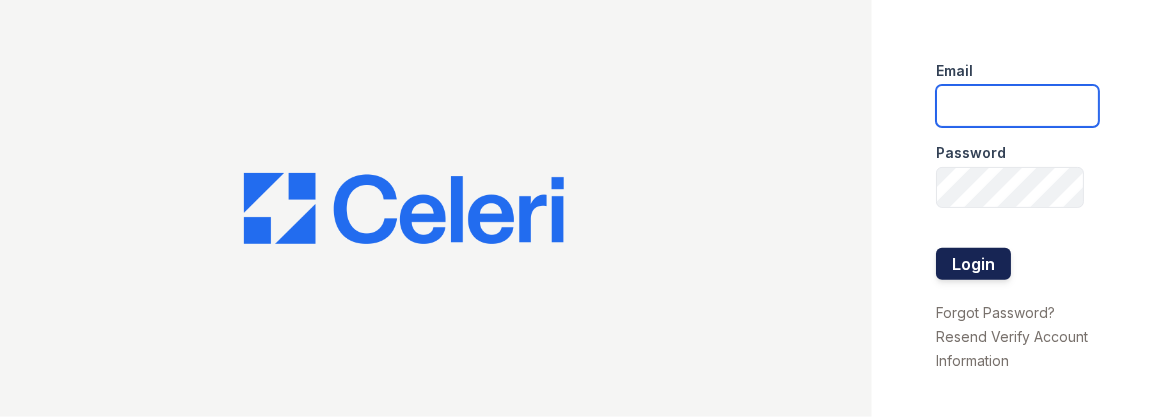 type on "arrivelex@trinity-pm.com" 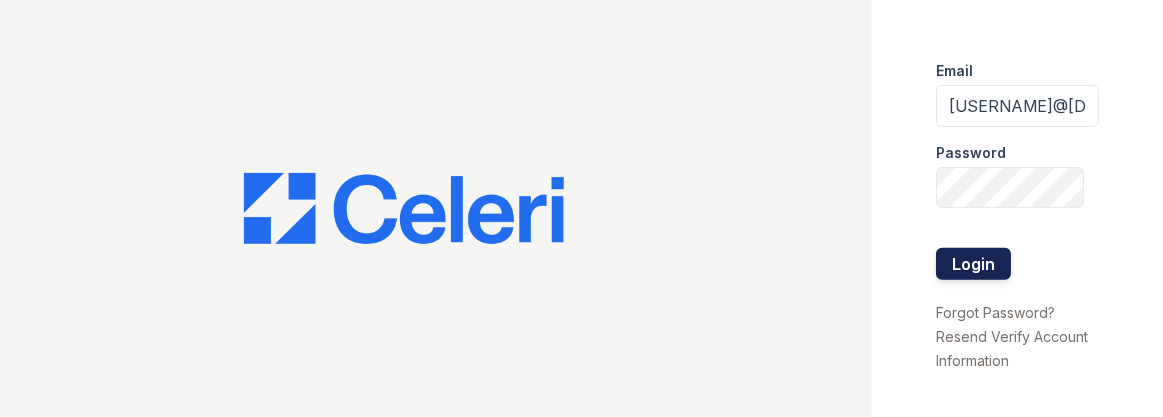 click on "Login" at bounding box center [973, 264] 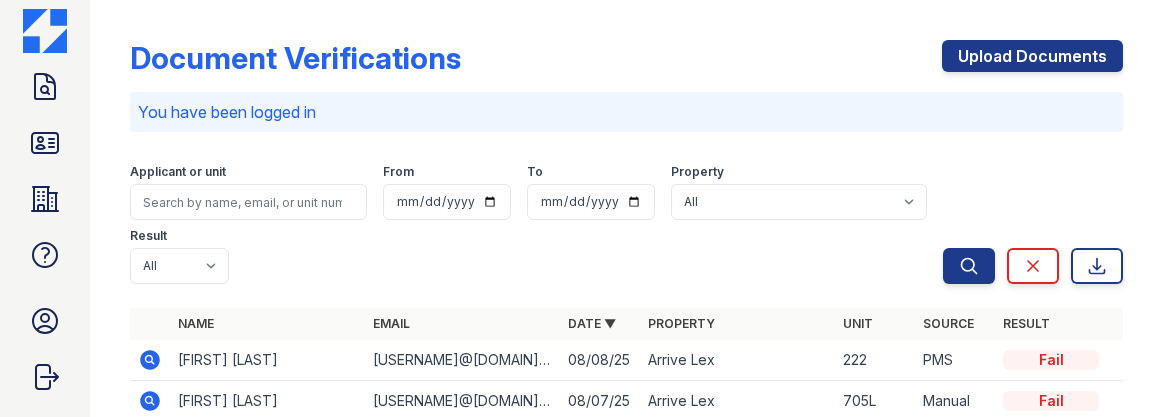 scroll, scrollTop: 0, scrollLeft: 0, axis: both 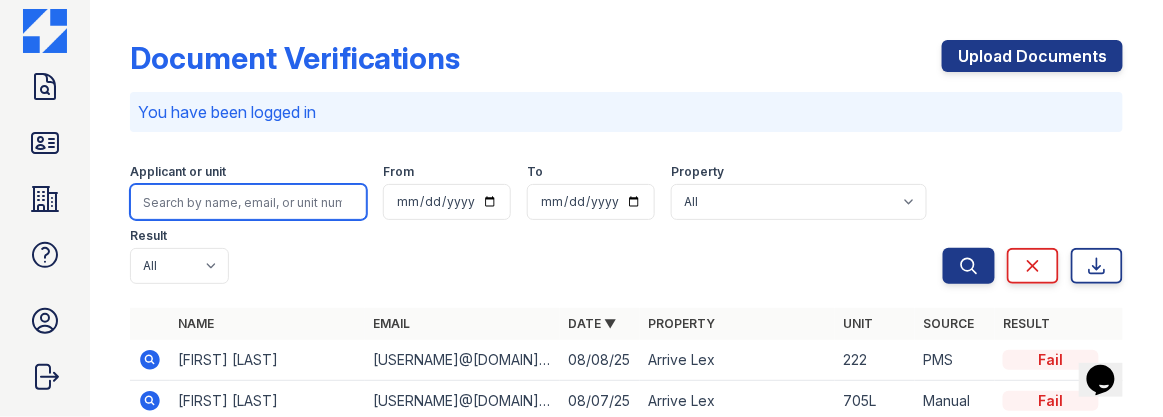 click at bounding box center [248, 202] 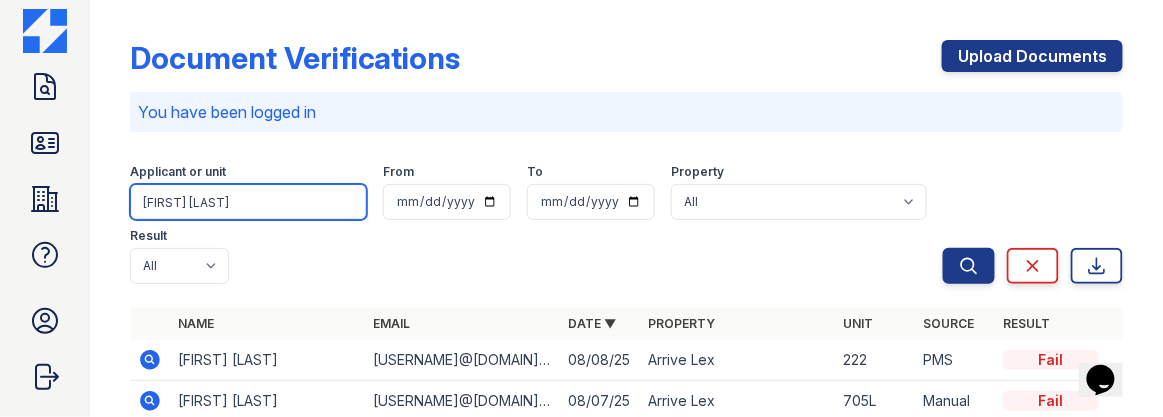 type on "alex kim" 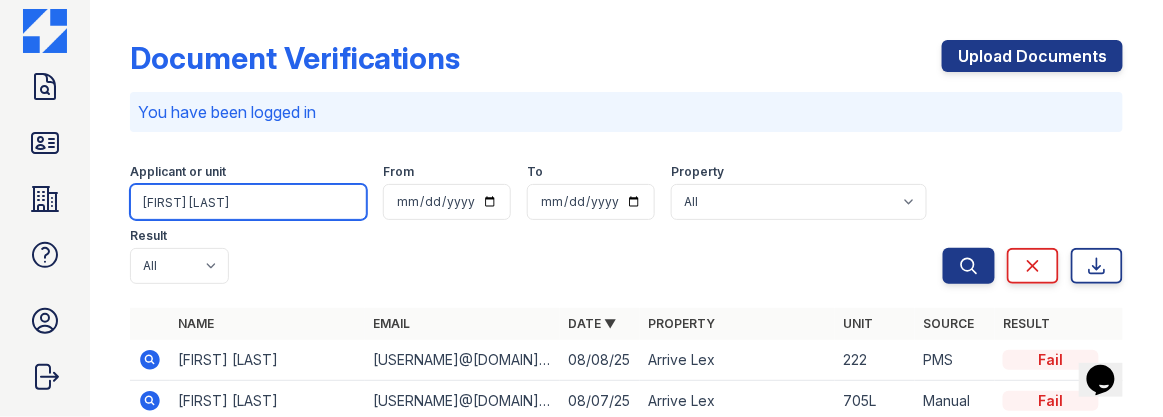 click on "Search" at bounding box center (969, 266) 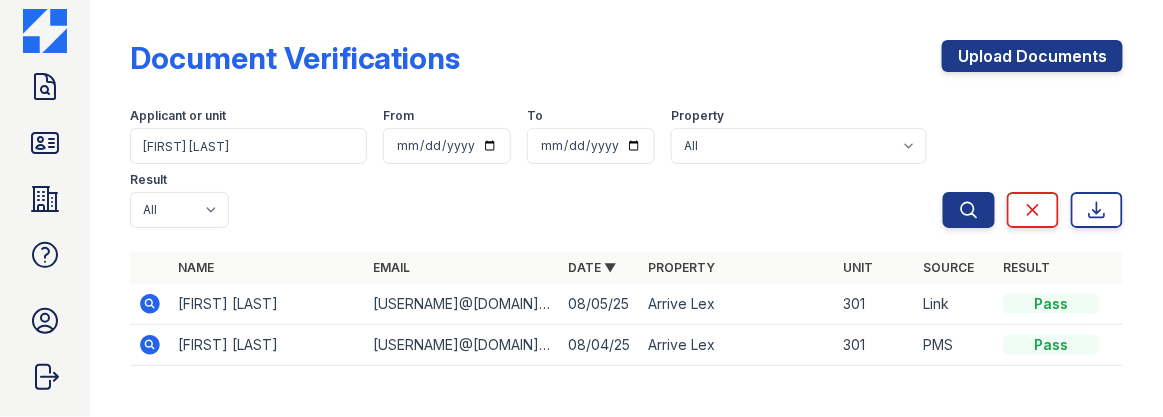 click 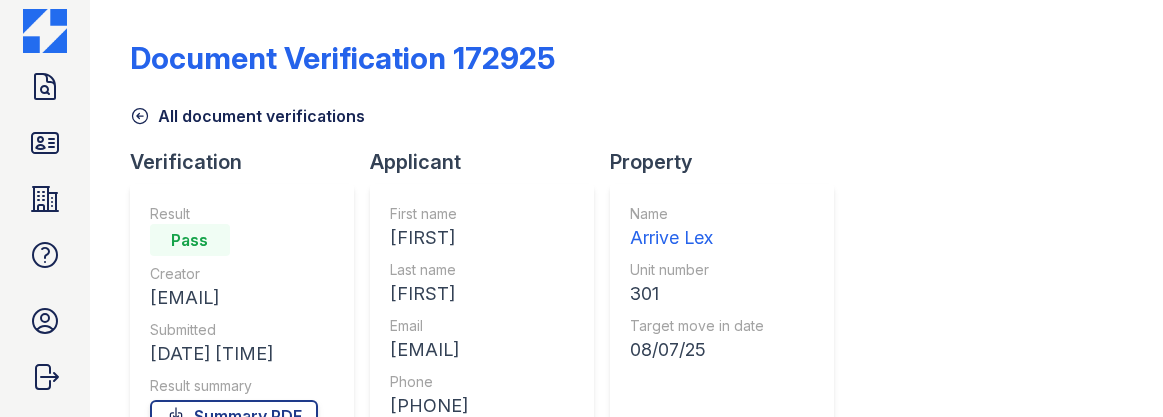 scroll, scrollTop: 0, scrollLeft: 0, axis: both 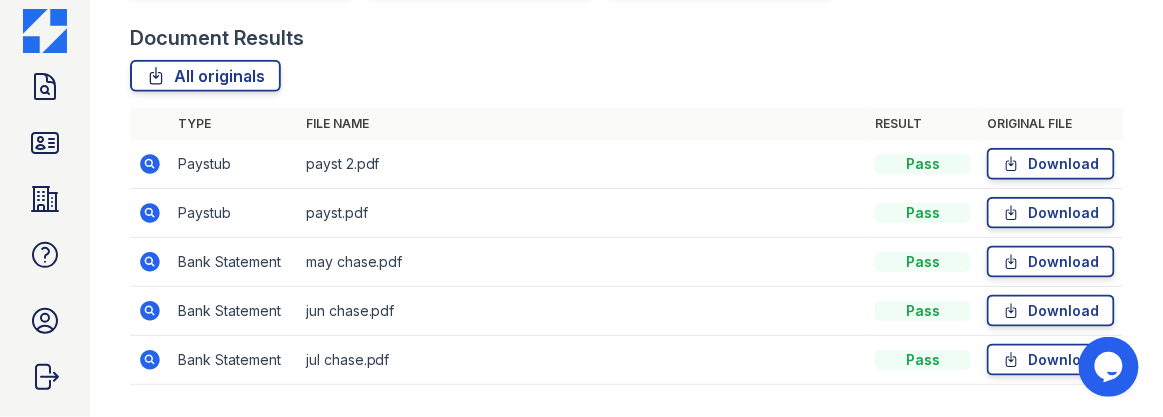click 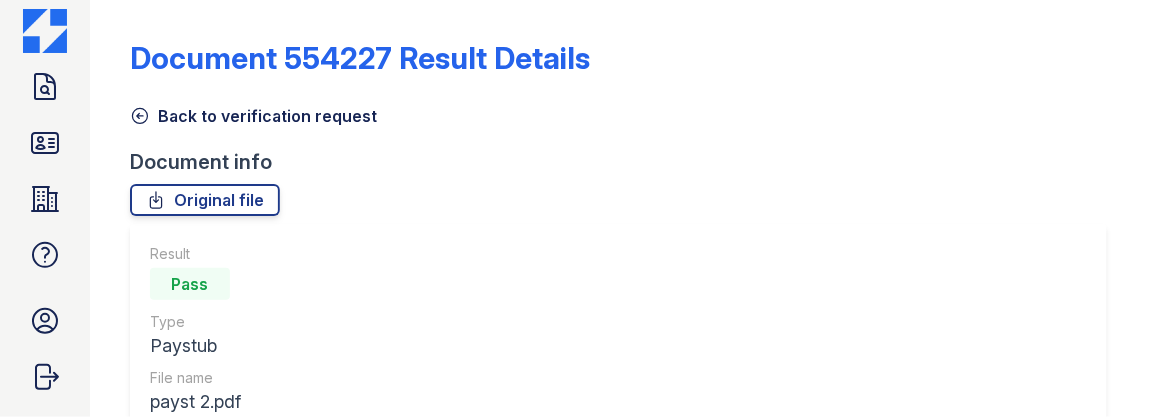 scroll, scrollTop: 0, scrollLeft: 0, axis: both 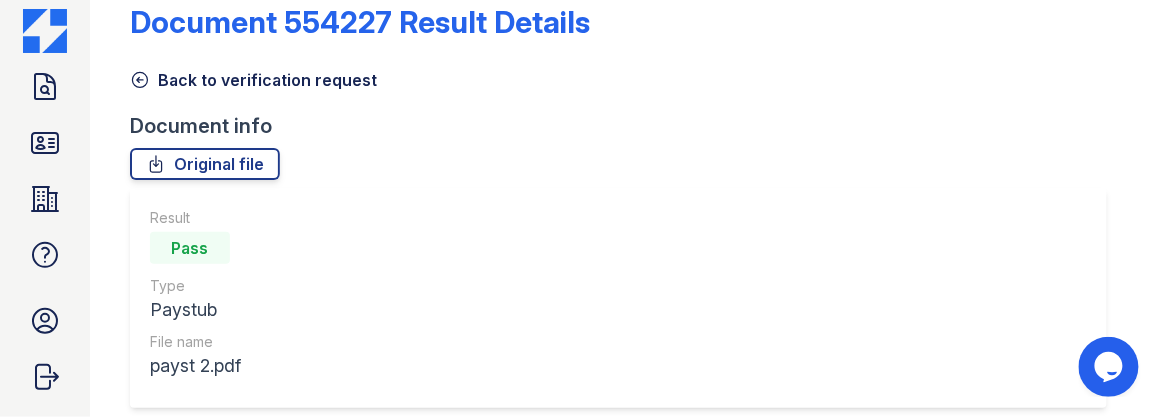 click 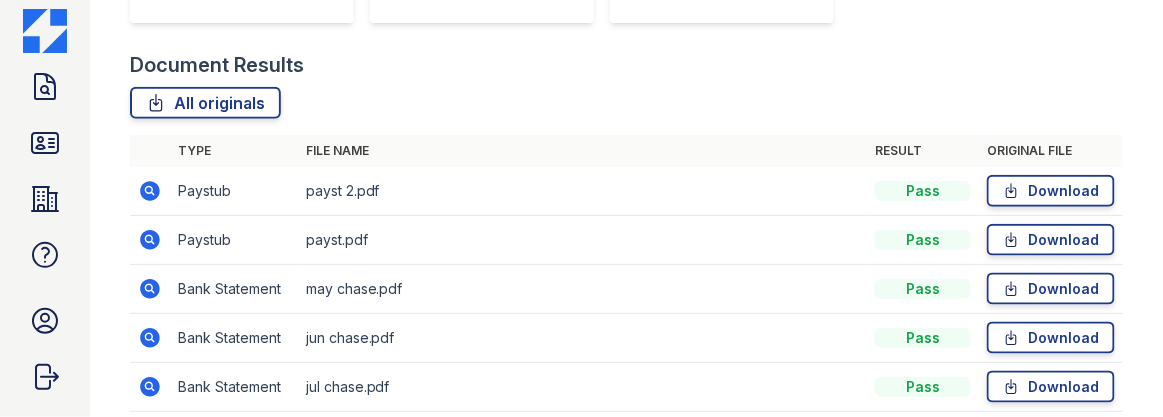scroll, scrollTop: 439, scrollLeft: 0, axis: vertical 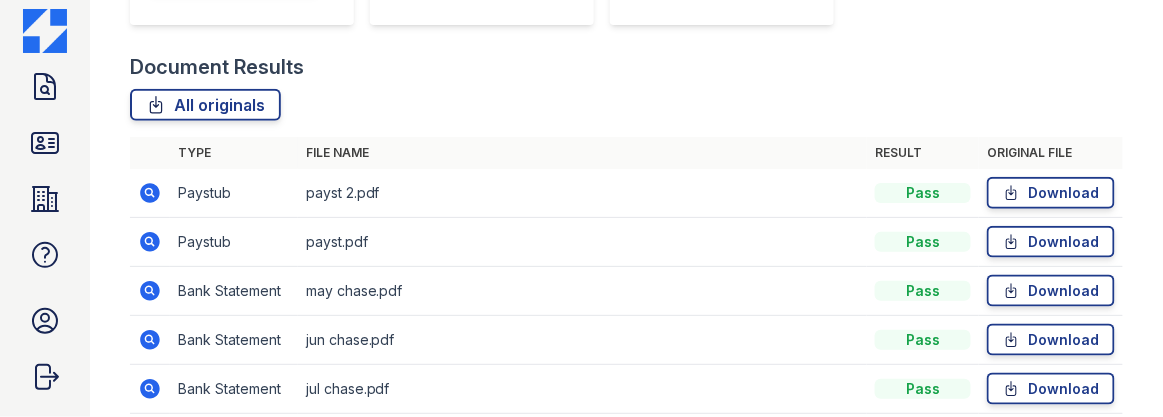 click 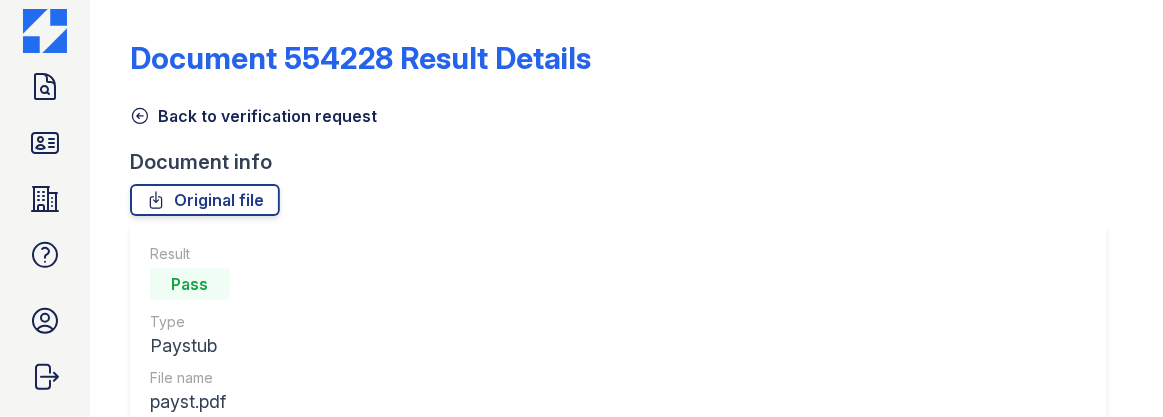 scroll, scrollTop: 0, scrollLeft: 0, axis: both 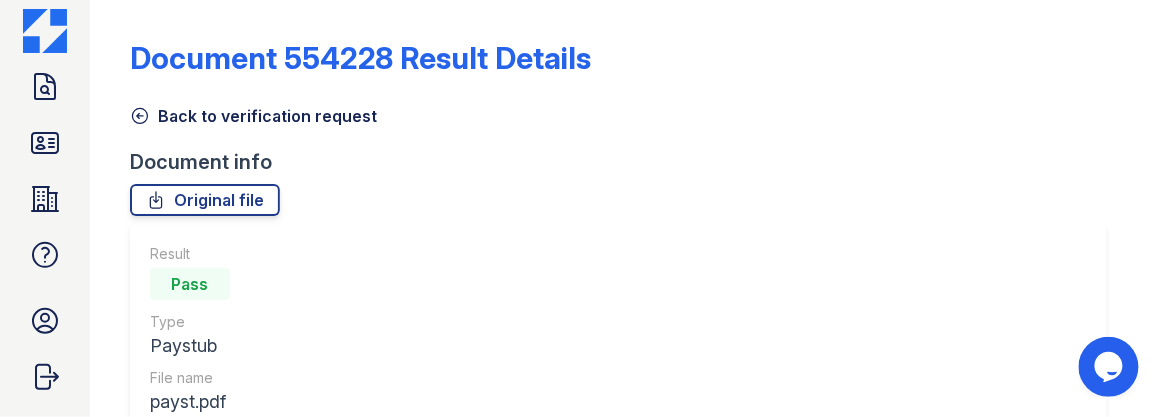 click 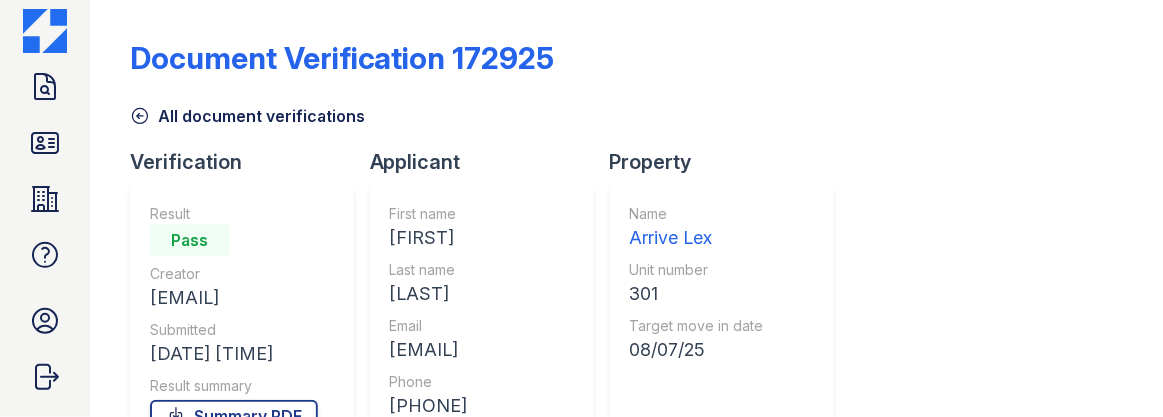 click 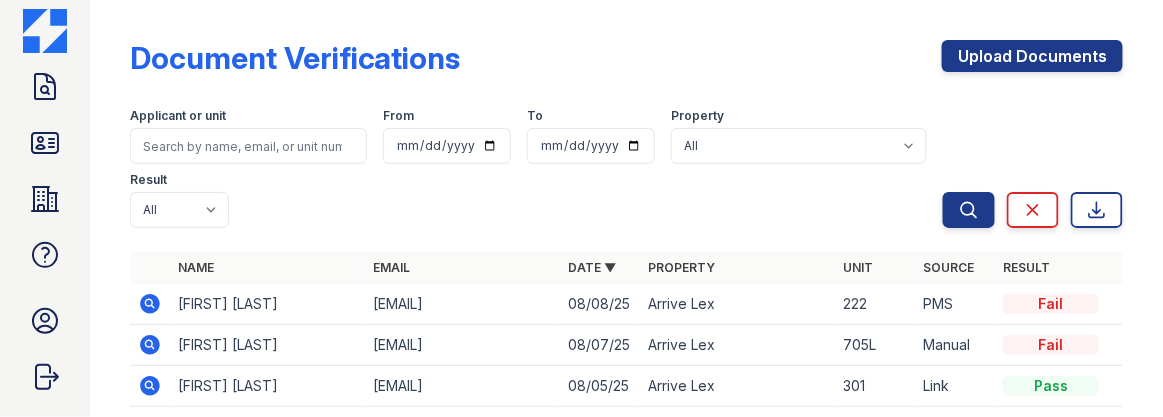 click 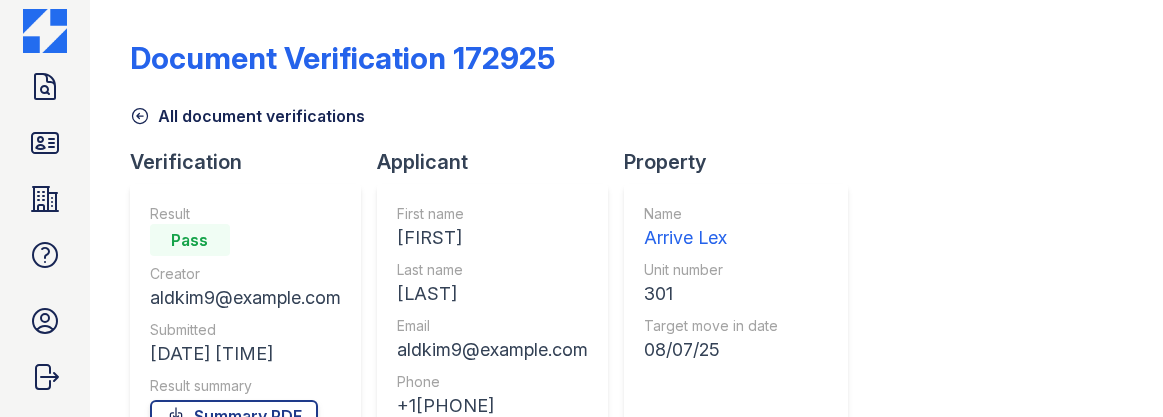 scroll, scrollTop: 0, scrollLeft: 0, axis: both 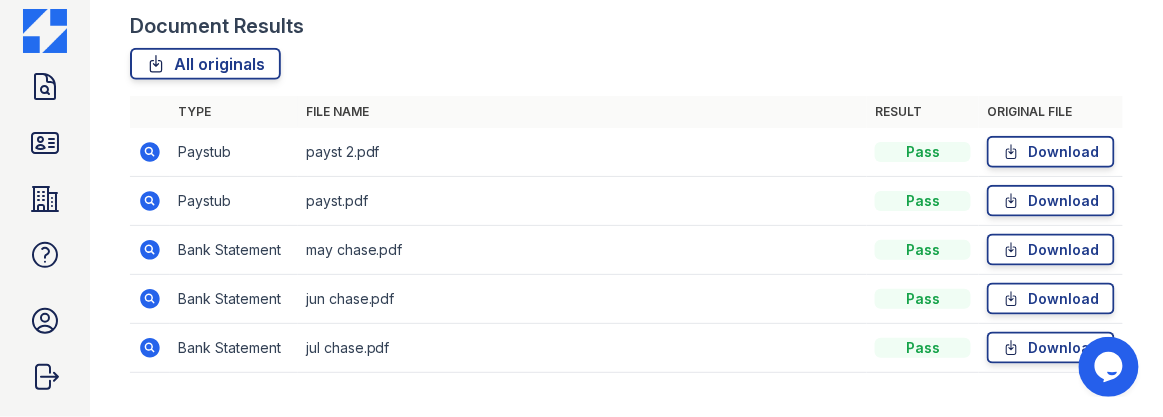 click 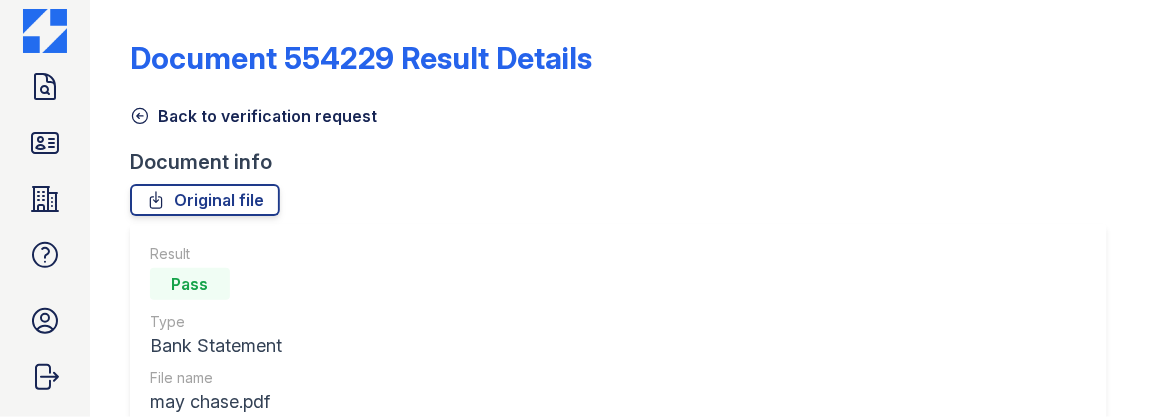 scroll, scrollTop: 0, scrollLeft: 0, axis: both 